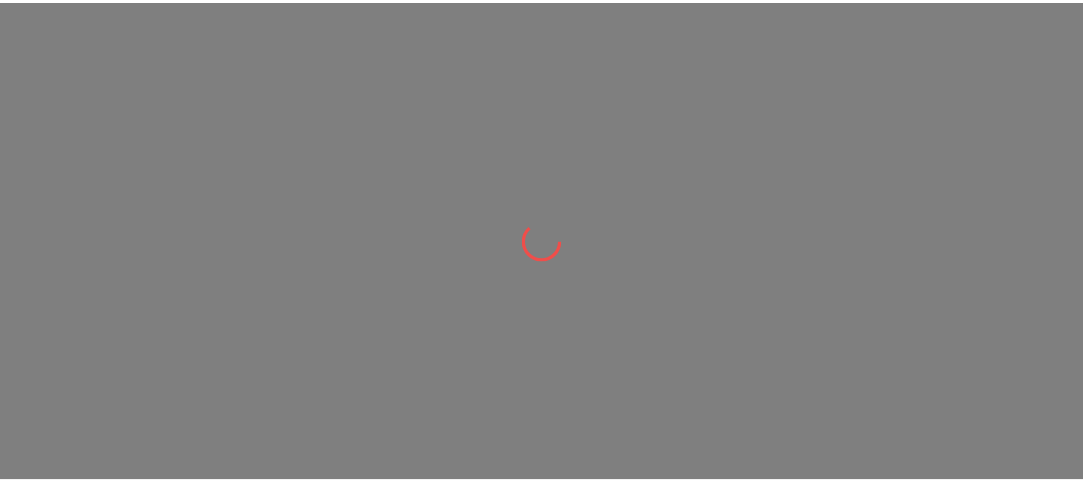 scroll, scrollTop: 0, scrollLeft: 0, axis: both 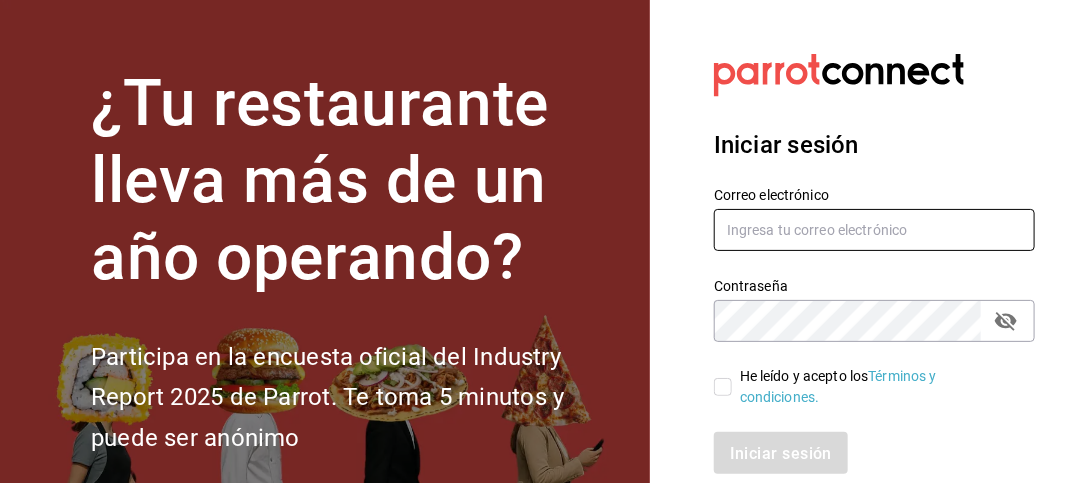 type on "[USERNAME]@[DOMAIN].com" 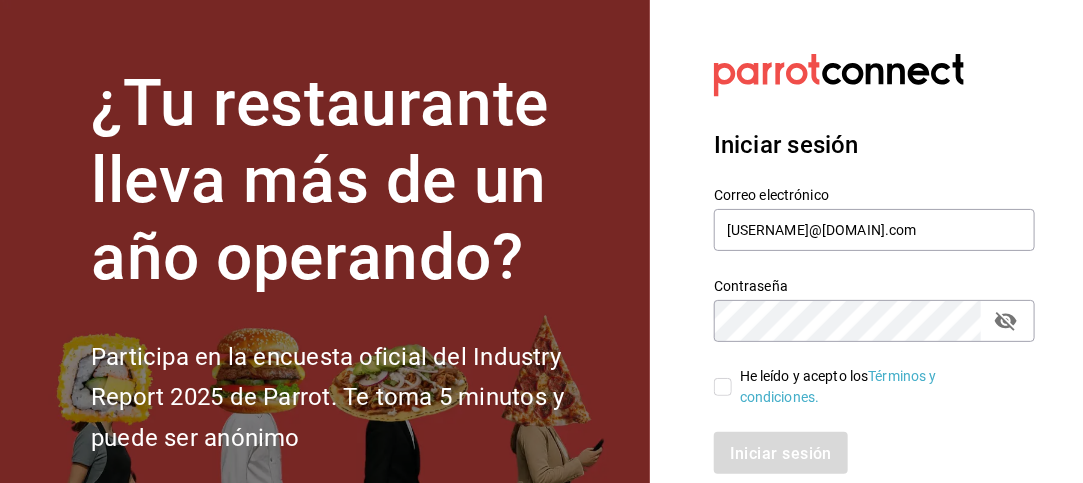 click on "He leído y acepto los  Términos y condiciones." at bounding box center (723, 387) 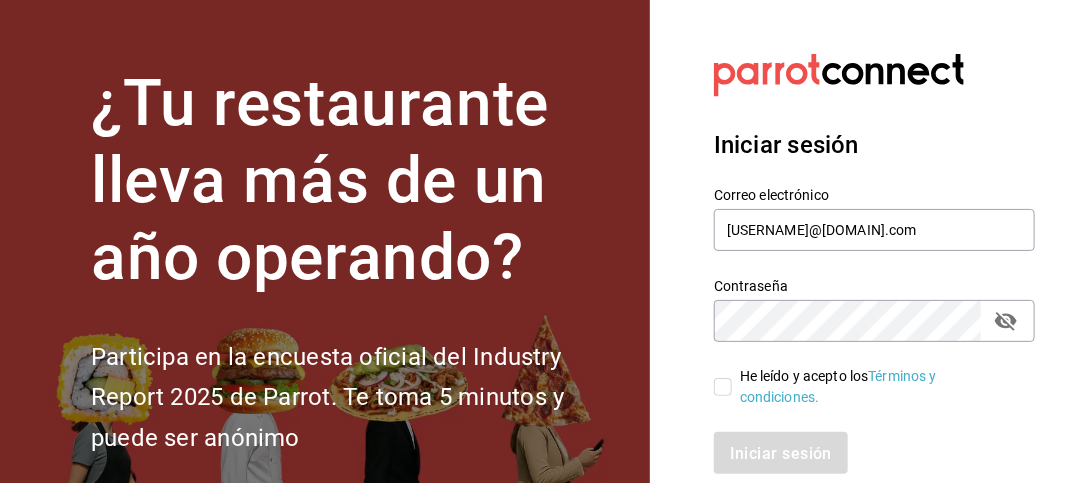 checkbox on "true" 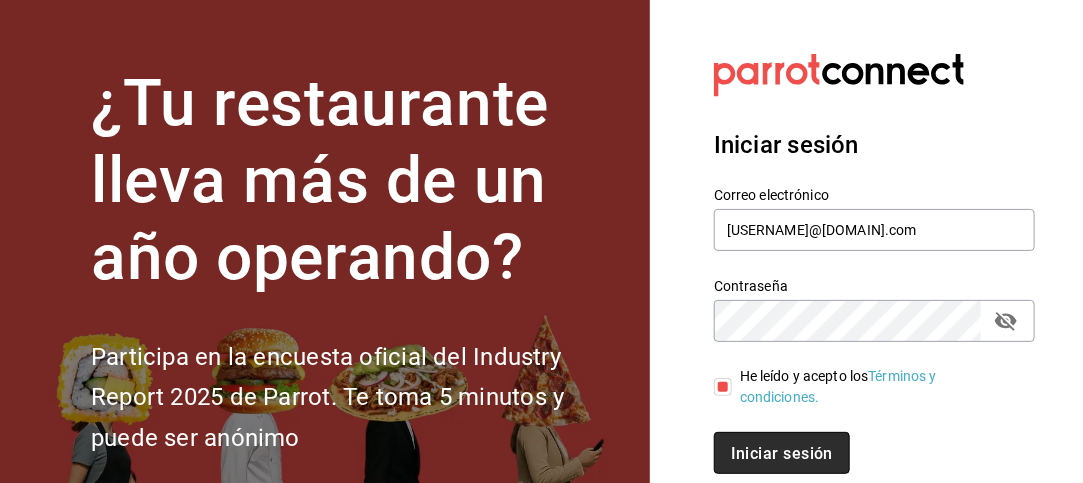 click on "Iniciar sesión" at bounding box center [782, 453] 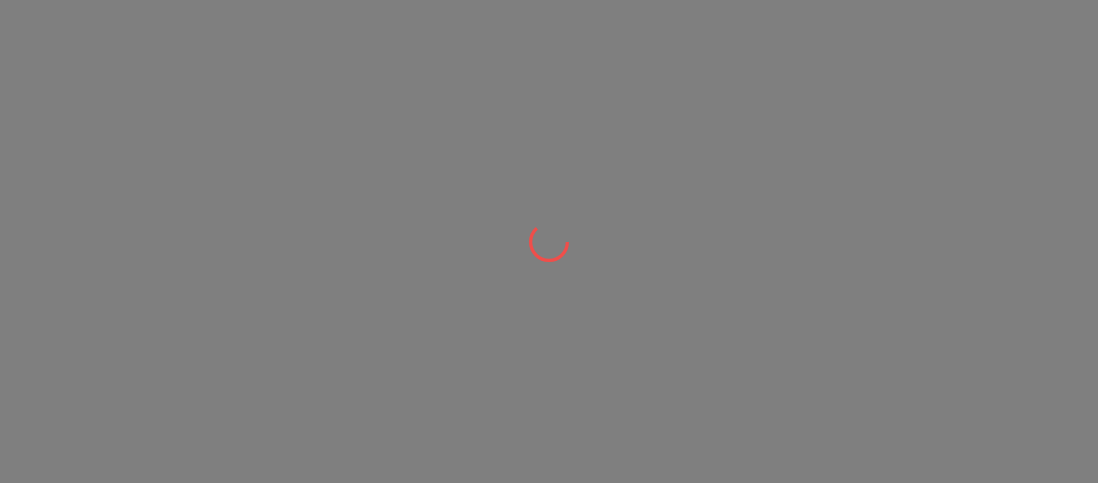 scroll, scrollTop: 0, scrollLeft: 0, axis: both 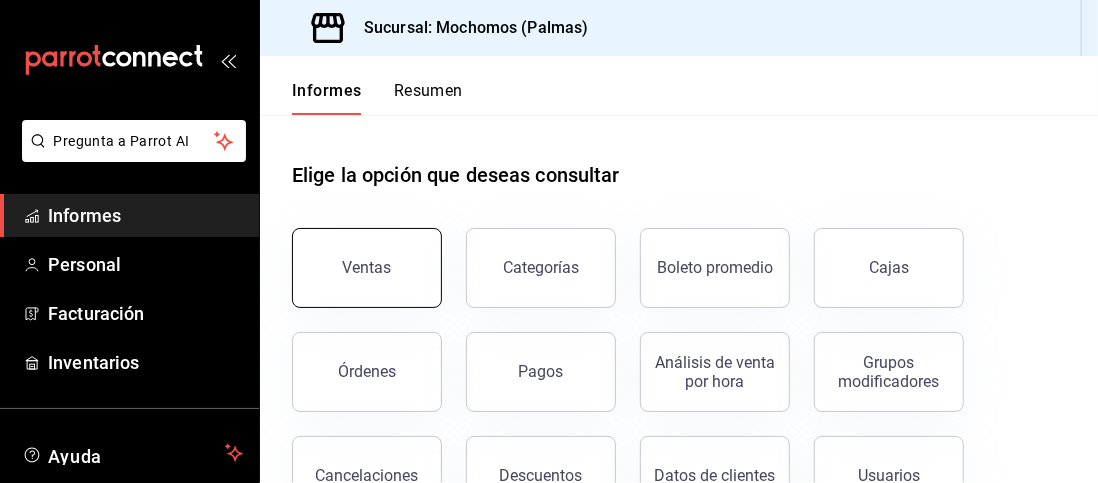 click on "Ventas" at bounding box center (367, 268) 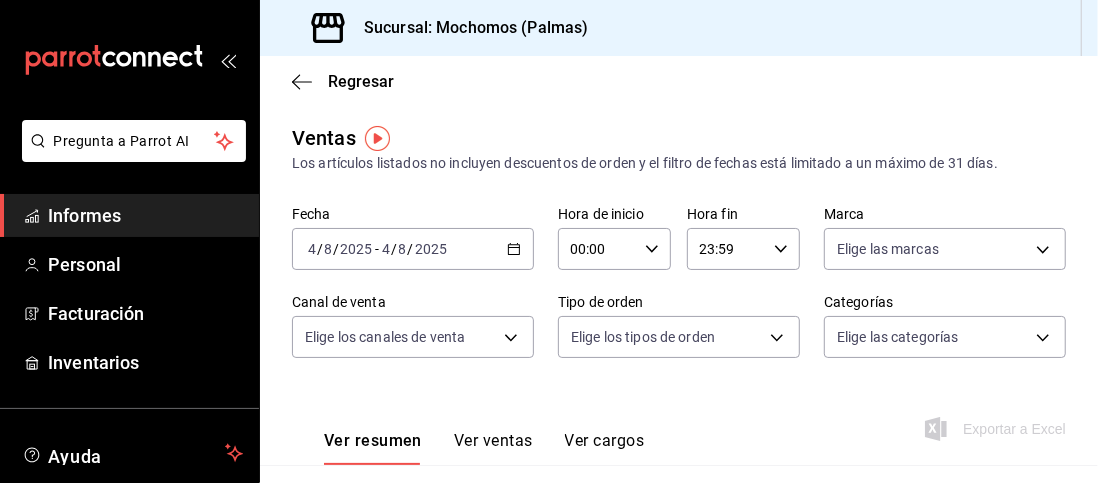 click on "2025-08-04 4 / 8 / 2025 - 2025-08-04 4 / 8 / 2025" at bounding box center (413, 249) 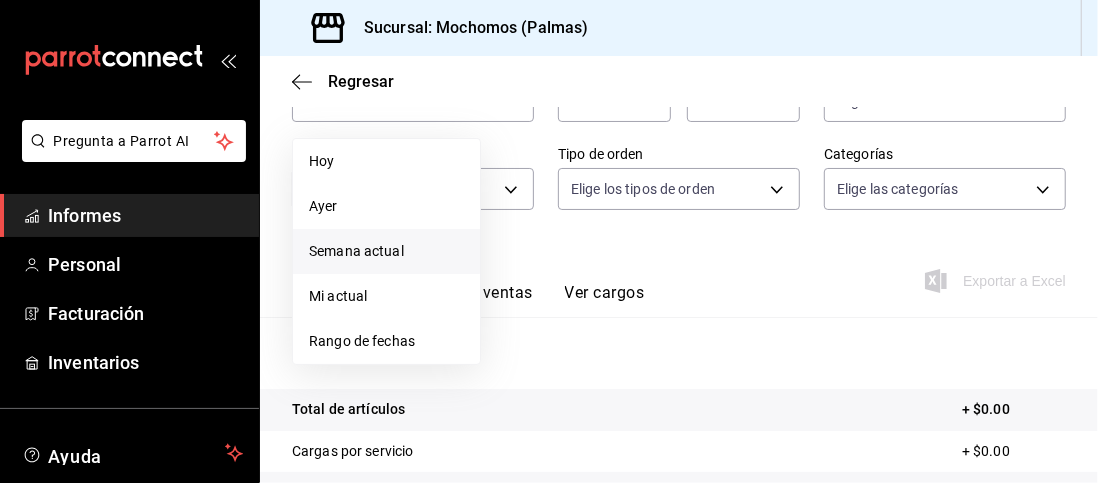 scroll, scrollTop: 149, scrollLeft: 0, axis: vertical 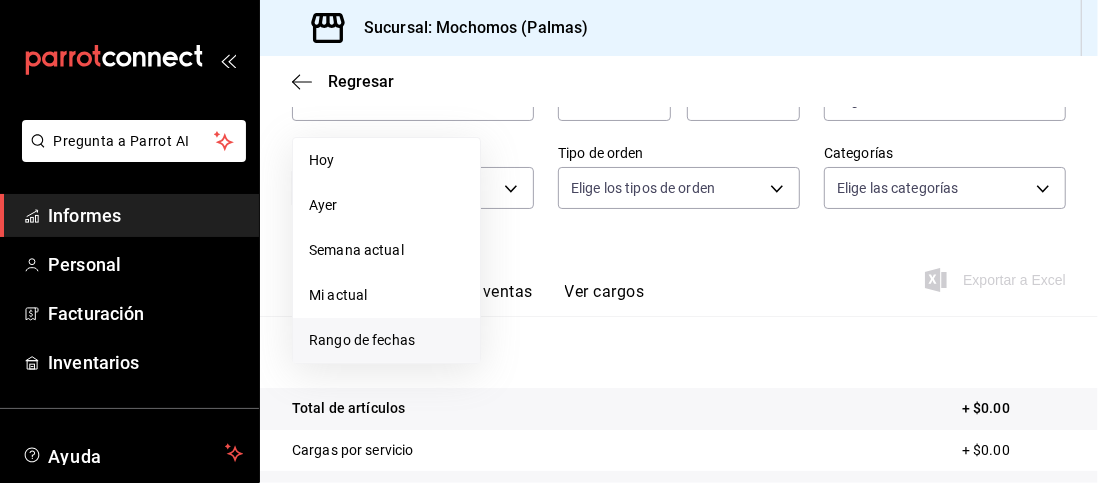 click on "Rango de fechas" at bounding box center [362, 340] 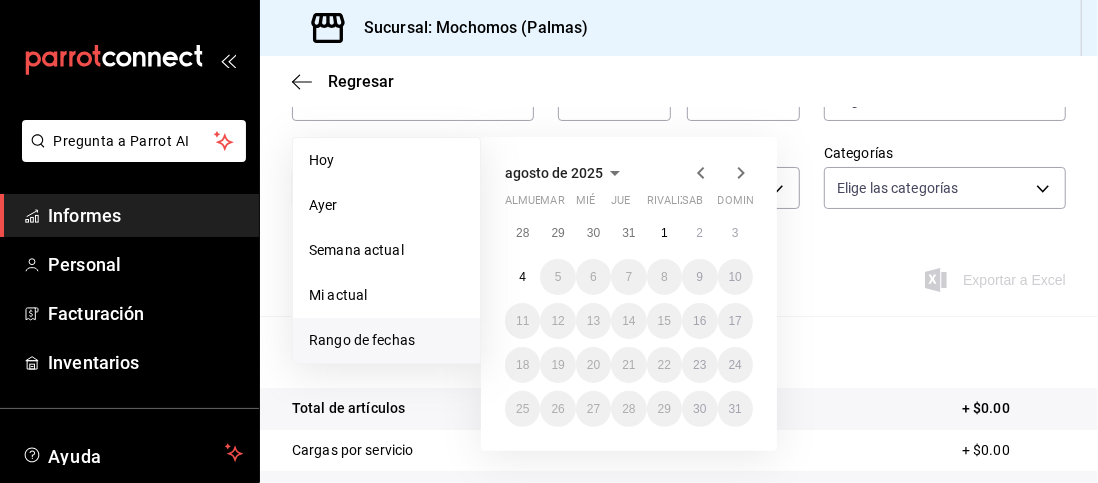 click 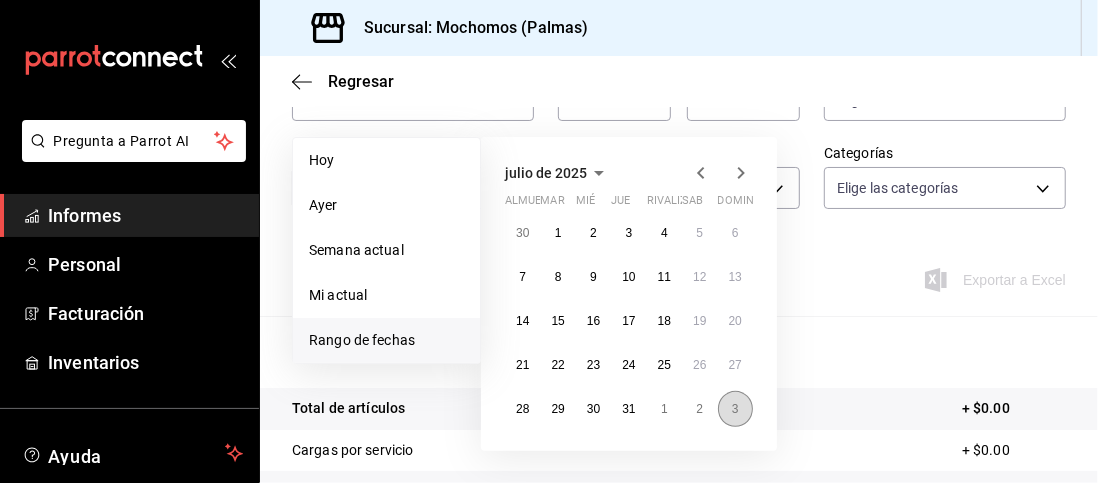 click on "3" at bounding box center (735, 409) 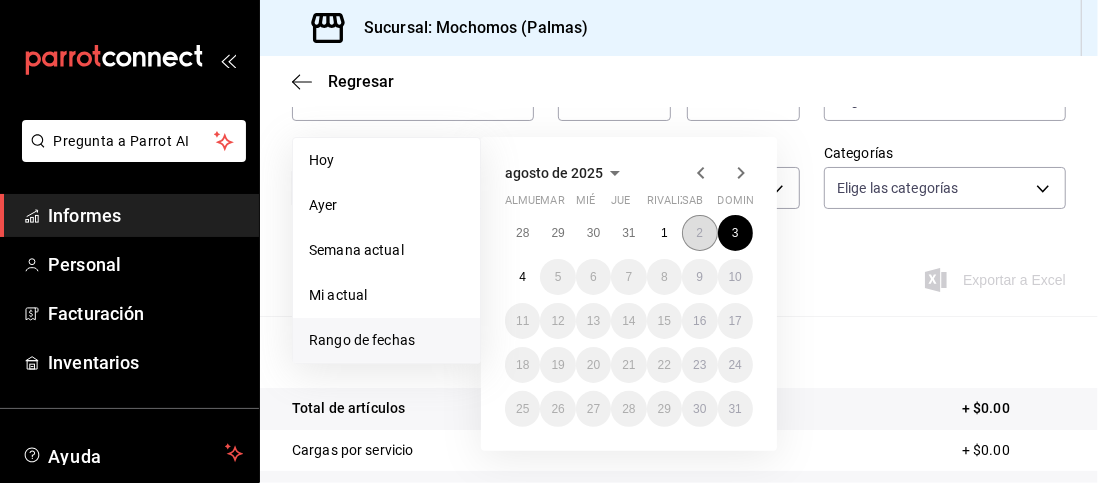 click on "2" at bounding box center (699, 233) 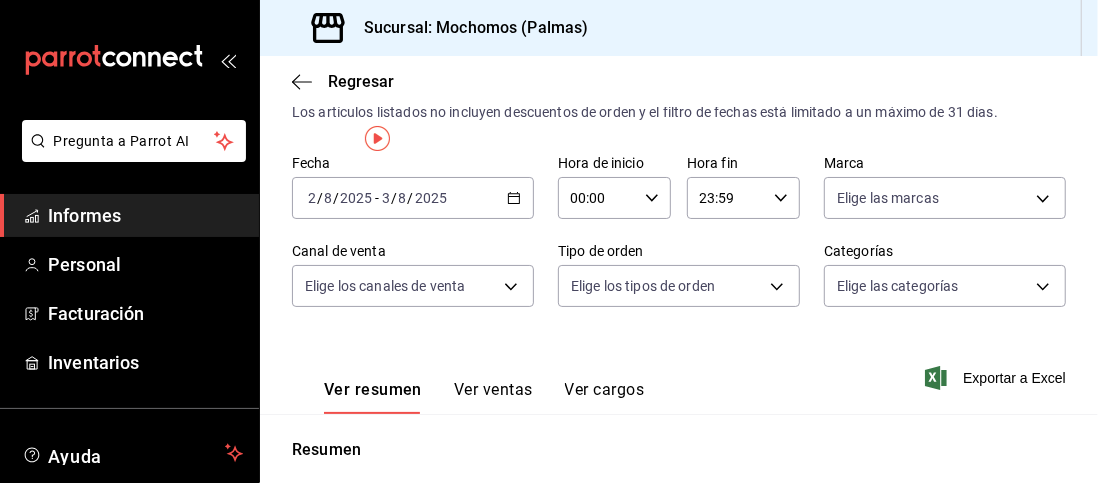 scroll, scrollTop: 0, scrollLeft: 0, axis: both 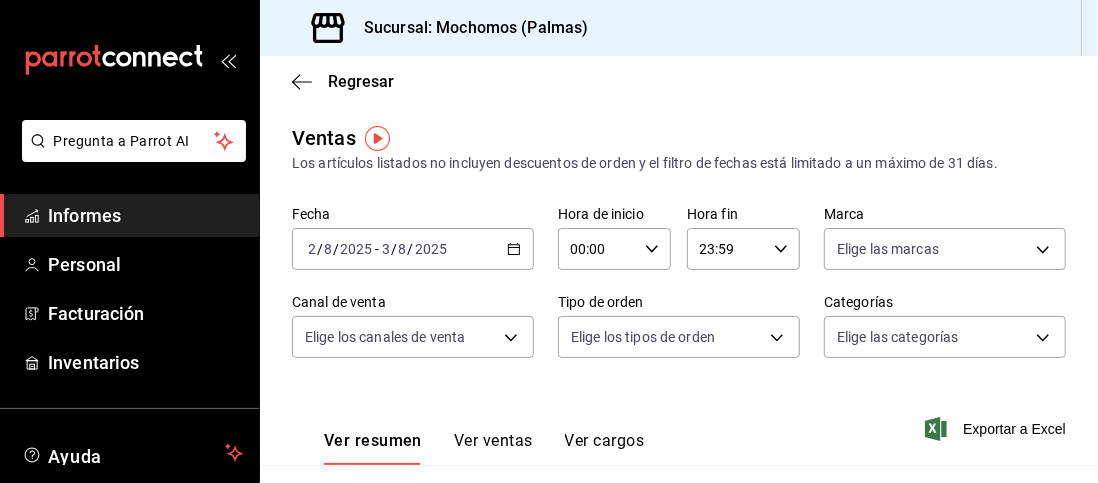 click 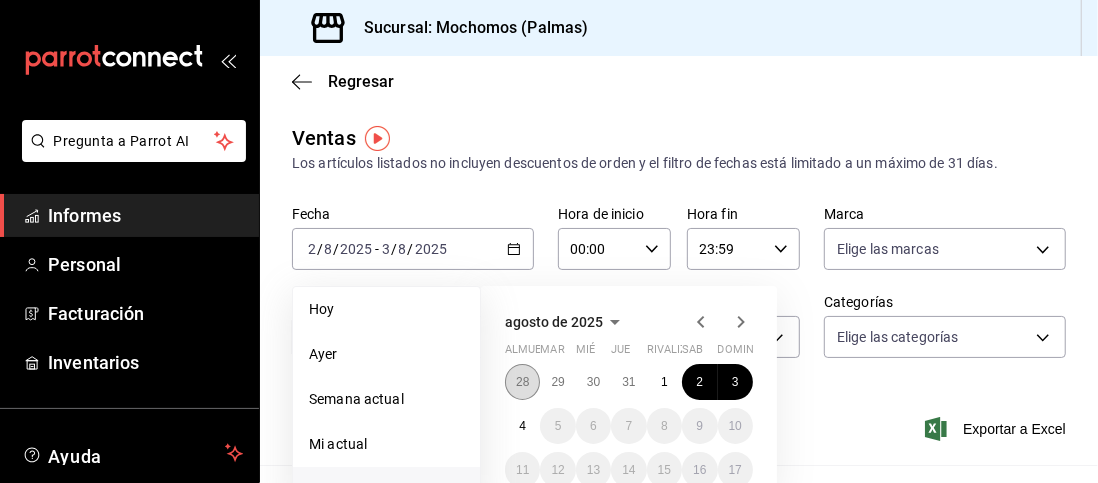 click on "28" at bounding box center (522, 382) 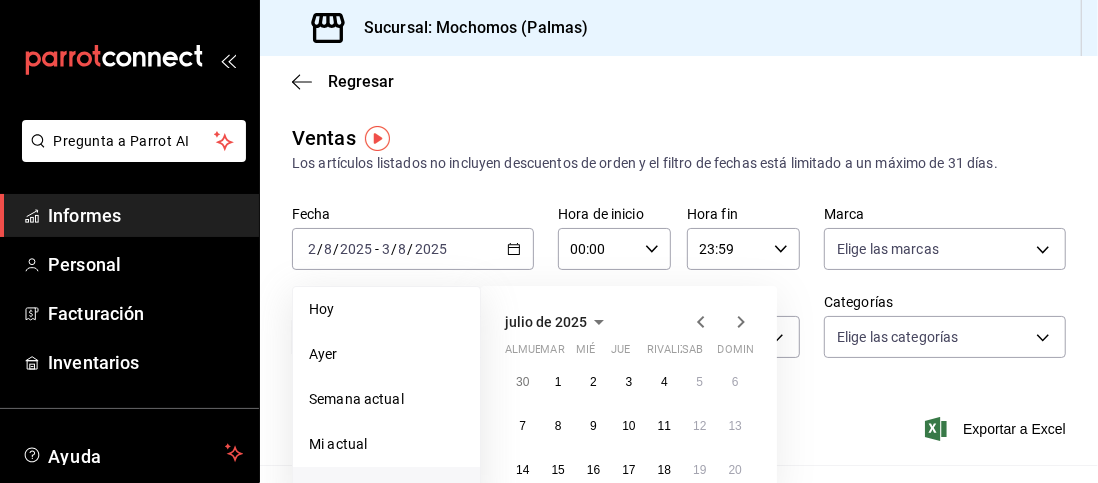 click 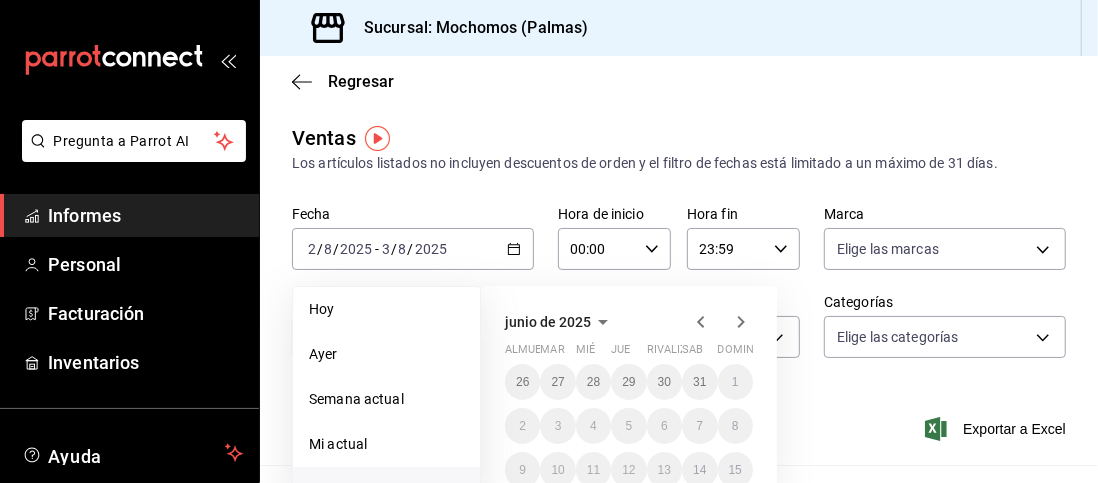 click 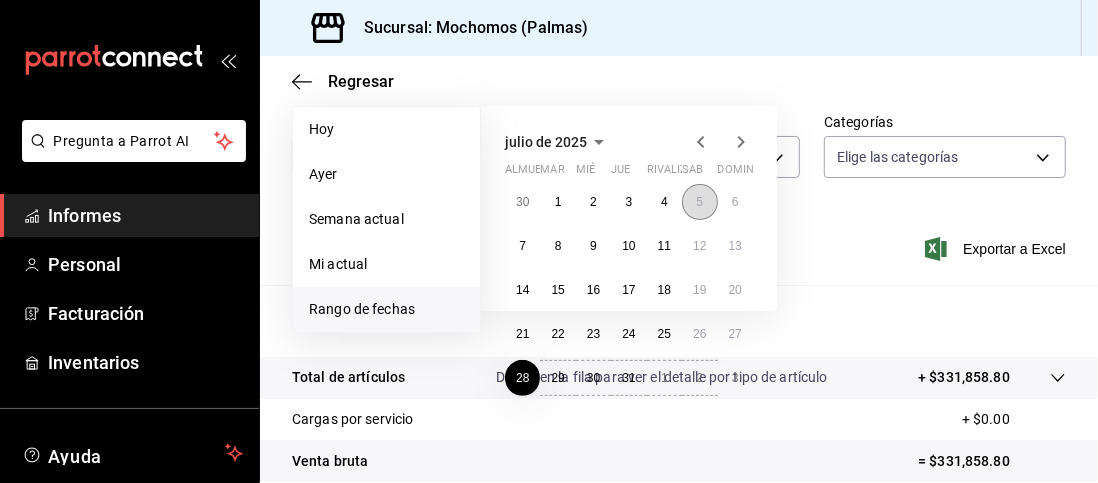 scroll, scrollTop: 181, scrollLeft: 0, axis: vertical 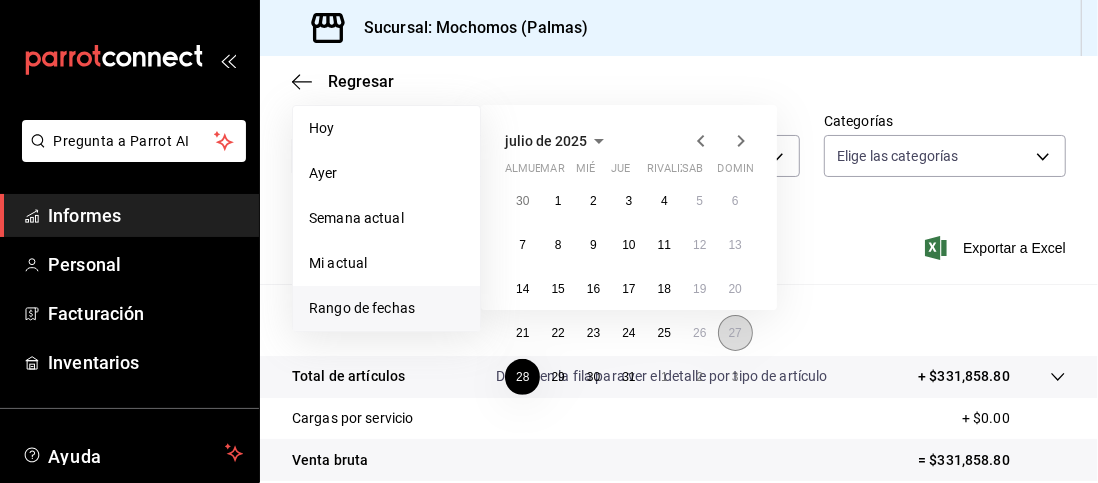 click on "27" at bounding box center [735, 333] 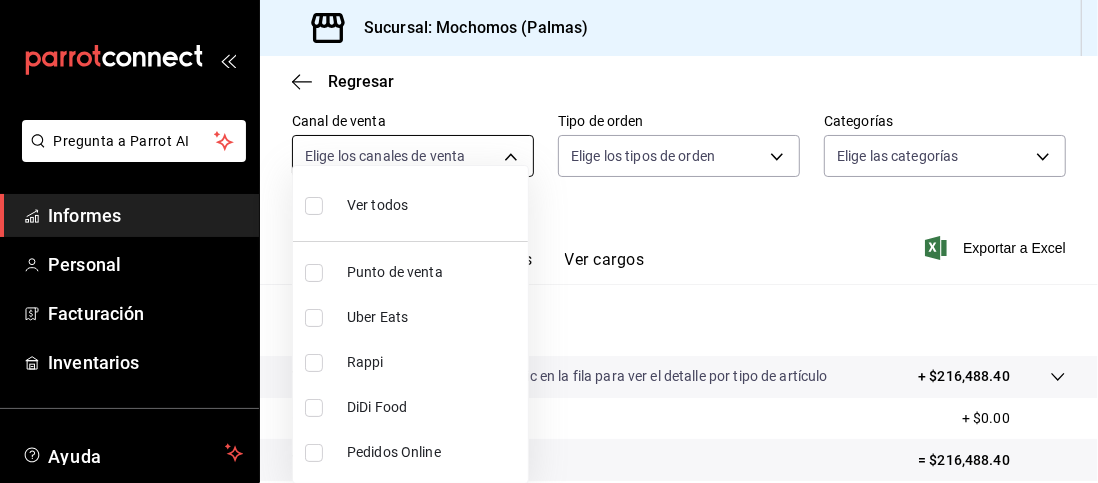 click on "Pregunta a Parrot AI Informes   Personal   Facturación   Inventarios   Ayuda Recomendar loro   [FIRST] [MIDDLE] [LAST]   Sugerir nueva función   Sucursal: Mochomos (Palmas) Regresar Ventas Los artículos listados no incluyen descuentos de orden y el filtro de fechas está limitado a un máximo de 31 días. Fecha [DATE] [DATE] - [DATE] [DATE] Hora de inicio 00:00 Hora de inicio Hora fin 23:59 Hora fin Marca Elige las marcas Canal de venta Elige los canales de venta Tipo de orden Elige los tipos de orden Categorías Elige las categorías Ver resumen Ver ventas Ver cargos Exportar a Excel Resumen Total de artículos Da clic en la fila para ver el detalle por tipo de artículo + $216,488.40 Cargas por servicio + $0.00 Venta bruta = $216,488.40 Descuentos totales - $1,505.20 Certificados de regalo - $18,116.00 Venta total = $196,867.20 Impuestos - $27,154.10 Venta neta = $169,713.10 Texto original Valora esta traducción Tu opinión servirá para ayudar a mejorar el Traductor de Google" at bounding box center (549, 241) 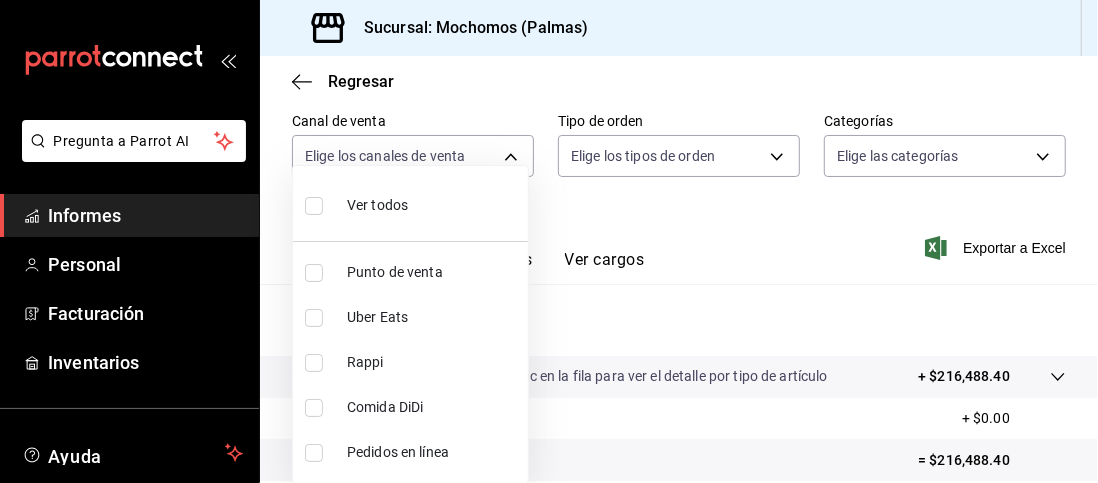 click at bounding box center [549, 241] 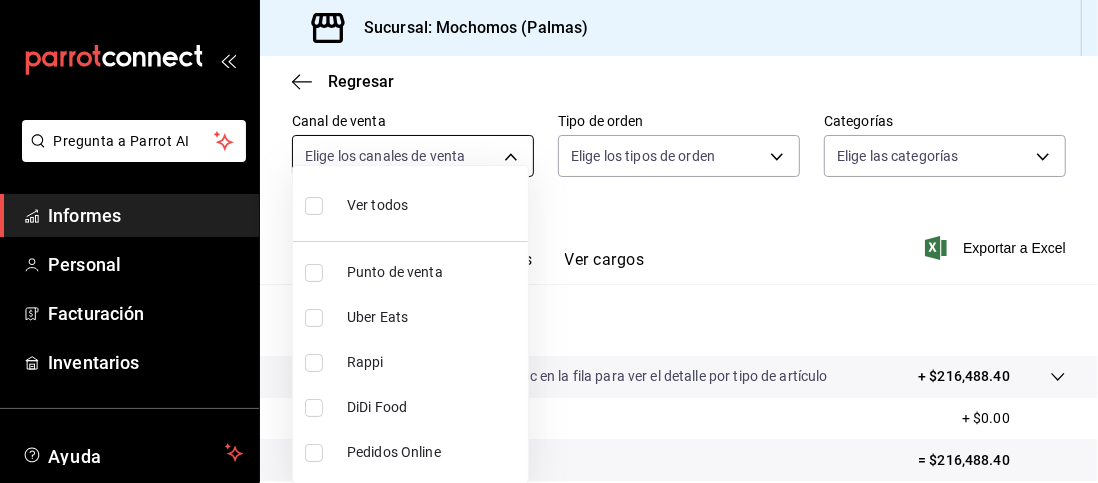 click on "Pregunta a Parrot AI Informes   Personal   Facturación   Inventarios   Ayuda Recomendar loro   [FIRST] [MIDDLE] [LAST]   Sugerir nueva función   Sucursal: Mochomos (Palmas) Regresar Ventas Los artículos listados no incluyen descuentos de orden y el filtro de fechas está limitado a un máximo de 31 días. Fecha [DATE] [DATE] - [DATE] [DATE] Hora de inicio 00:00 Hora de inicio Hora fin 23:59 Hora fin Marca Elige las marcas Canal de venta Elige los canales de venta Tipo de orden Elige los tipos de orden Categorías Elige las categorías Ver resumen Ver ventas Ver cargos Exportar a Excel Resumen Total de artículos Da clic en la fila para ver el detalle por tipo de artículo + $216,488.40 Cargas por servicio + $0.00 Venta bruta = $216,488.40 Descuentos totales - $1,505.20 Certificados de regalo - $18,116.00 Venta total = $196,867.20 Impuestos - $27,154.10 Venta neta = $169,713.10 Texto original Valora esta traducción Tu opinión servirá para ayudar a mejorar el Traductor de Google" at bounding box center [549, 241] 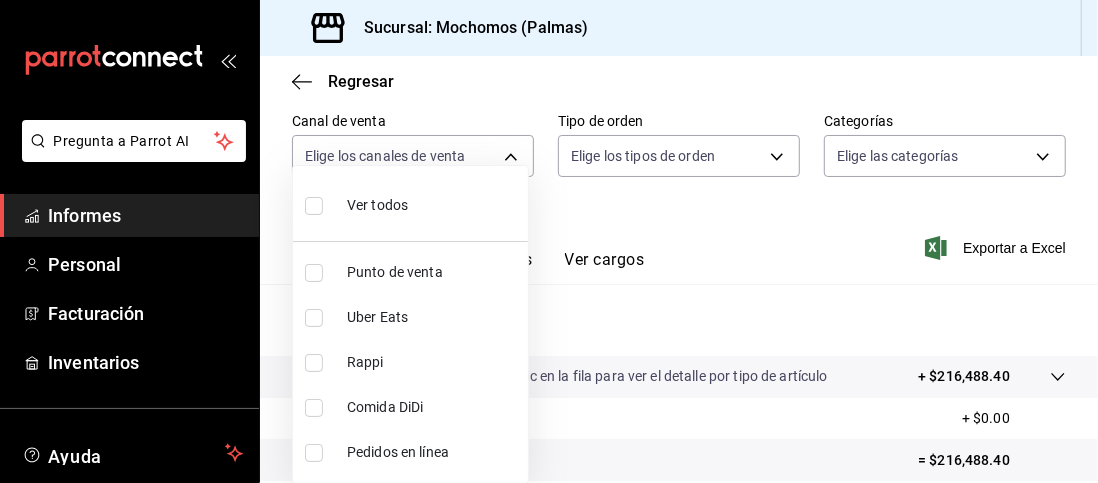 click at bounding box center [549, 241] 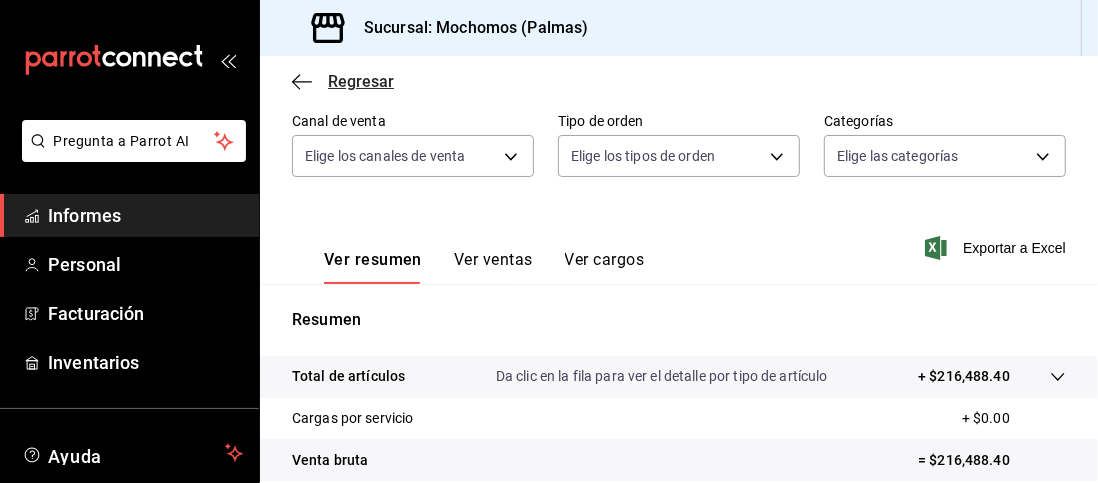 click 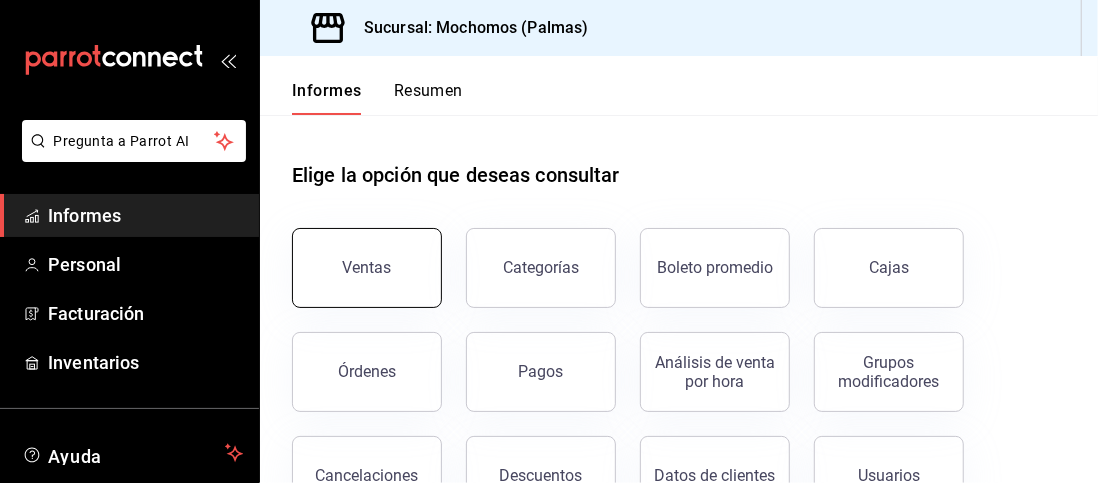 click on "Ventas" at bounding box center [367, 268] 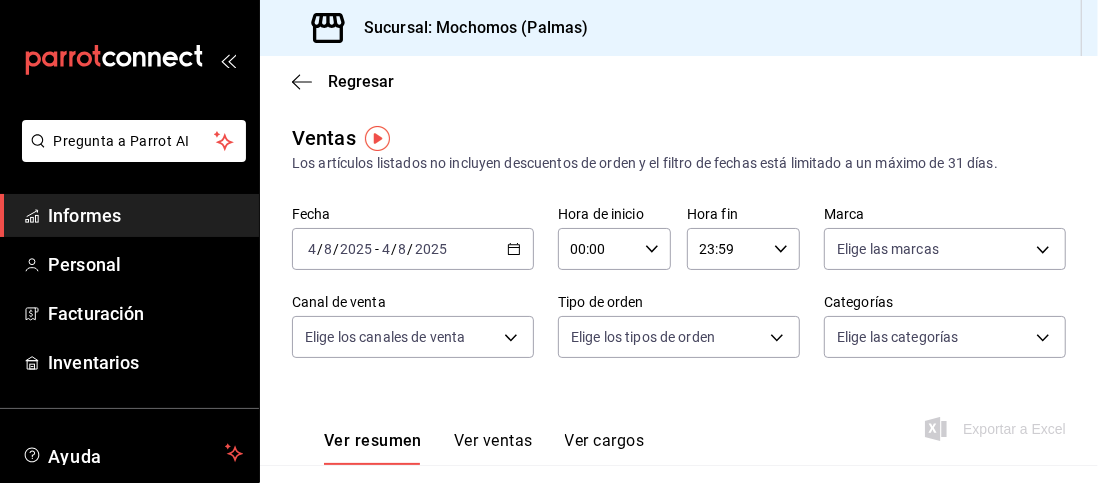 click on "2025-08-04 4 / 8 / 2025 - 2025-08-04 4 / 8 / 2025" at bounding box center (413, 249) 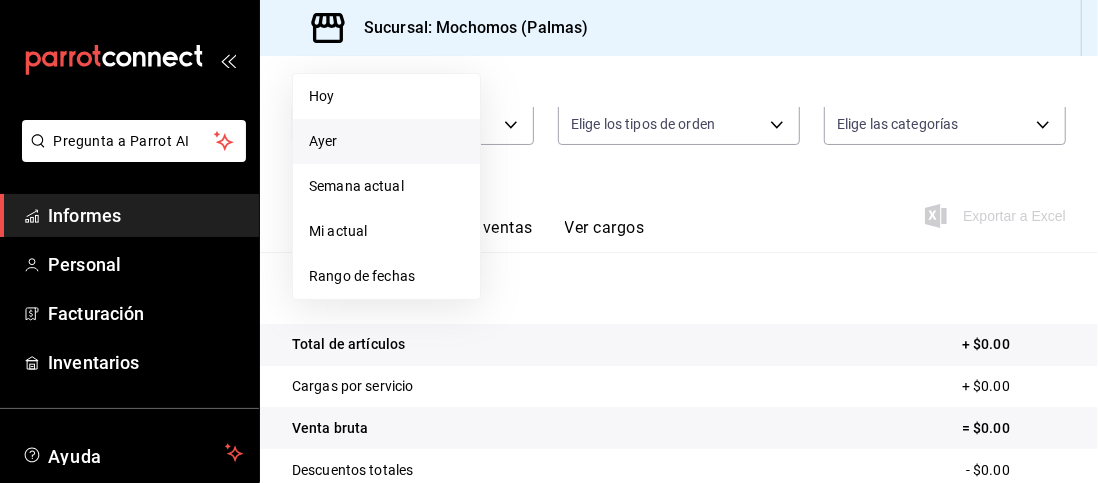 scroll, scrollTop: 233, scrollLeft: 0, axis: vertical 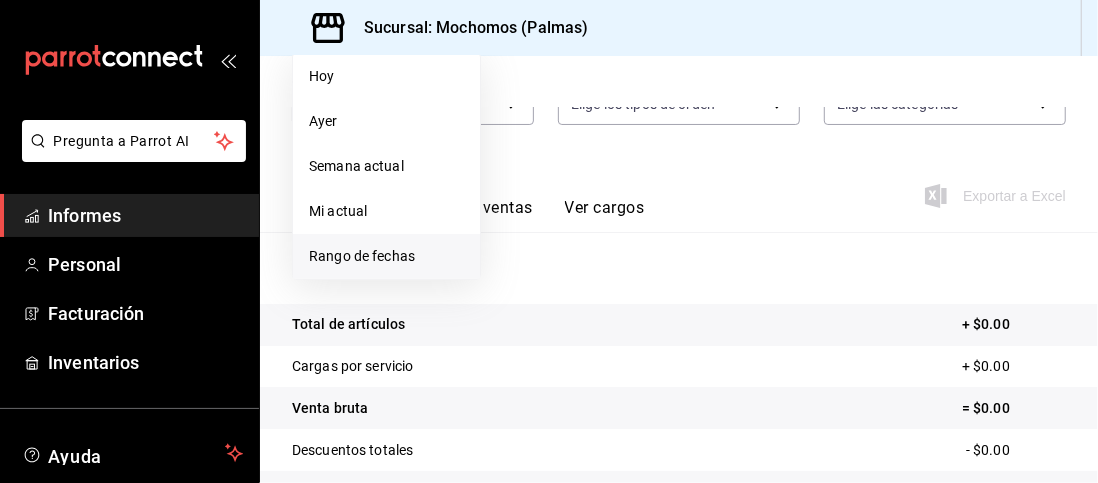 click on "Rango de fechas" at bounding box center (362, 256) 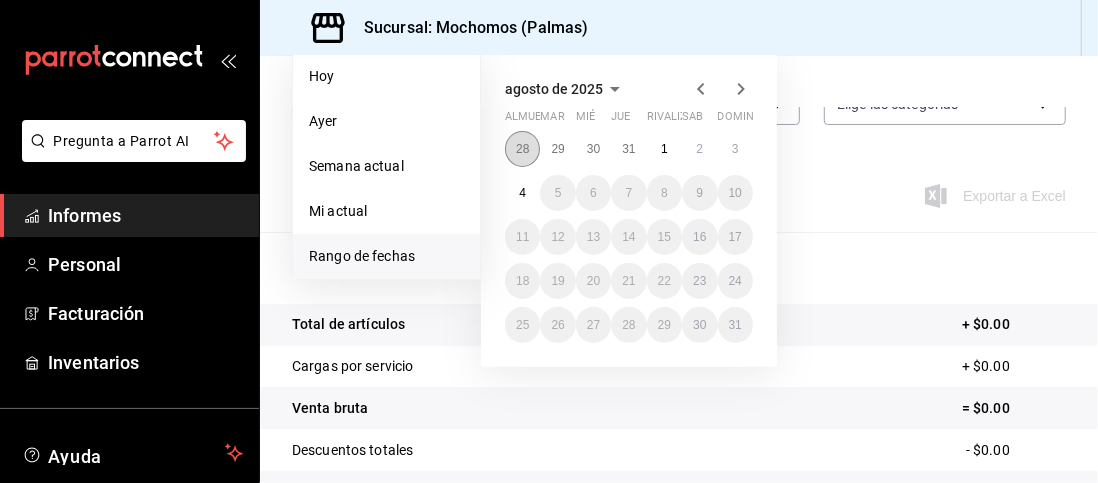 click on "28" at bounding box center (522, 149) 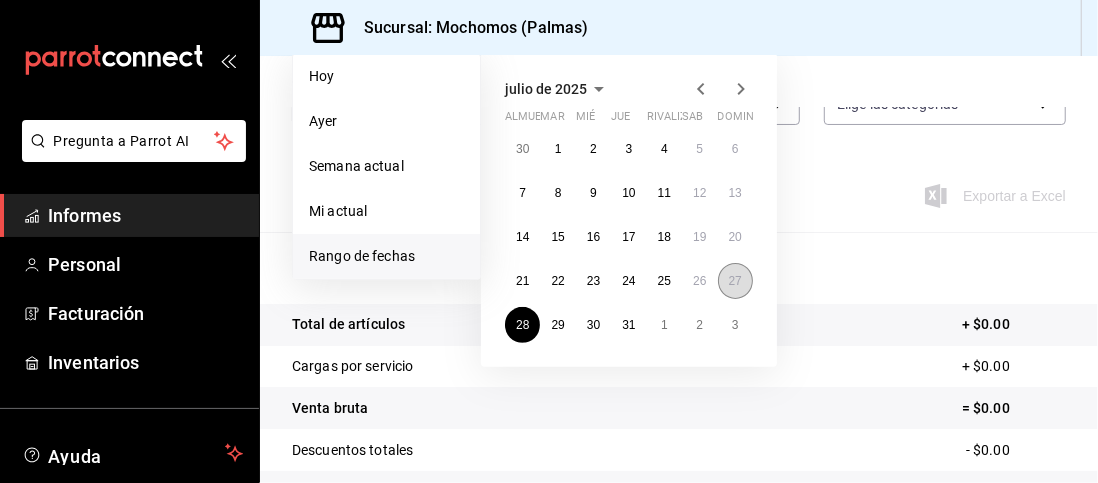 click on "27" at bounding box center (735, 281) 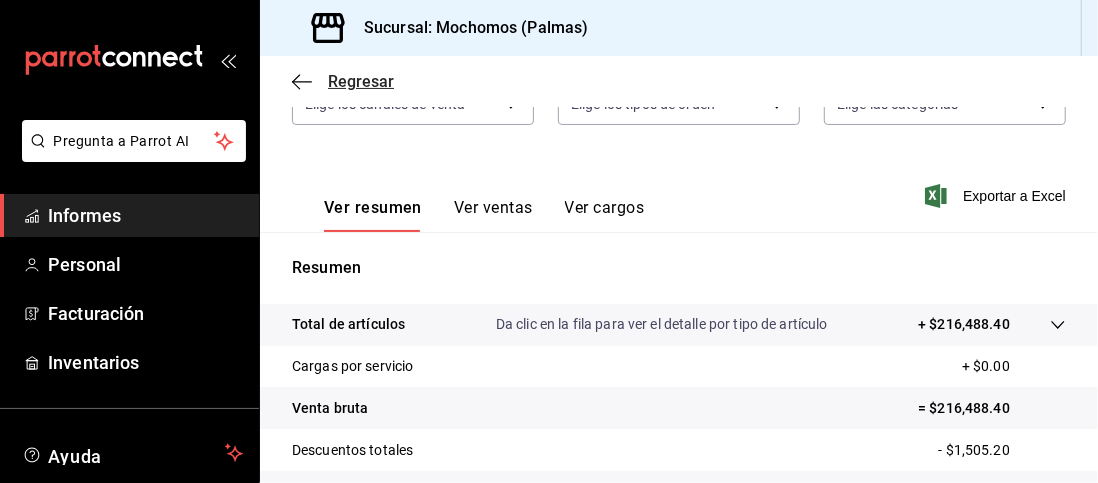 click 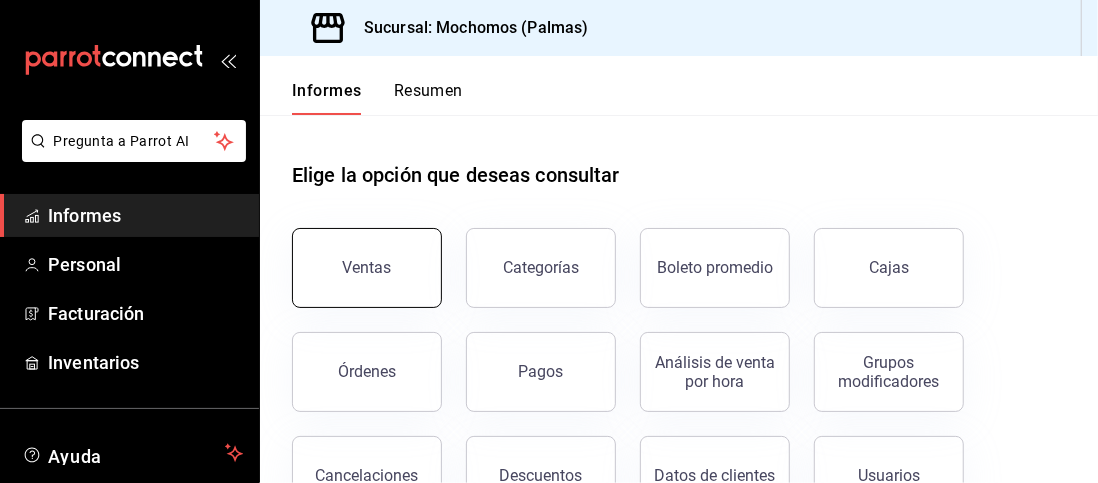 click on "Ventas" at bounding box center (367, 268) 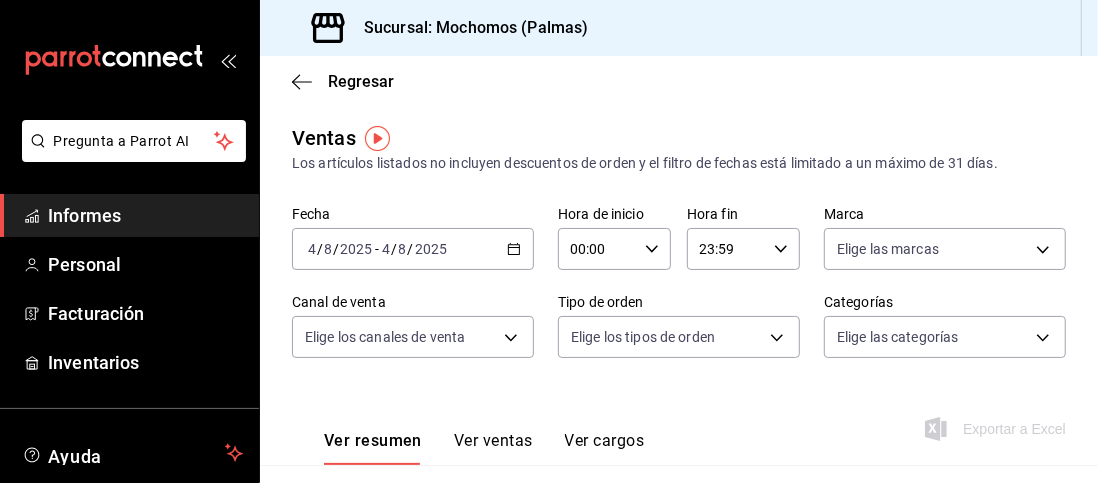 click 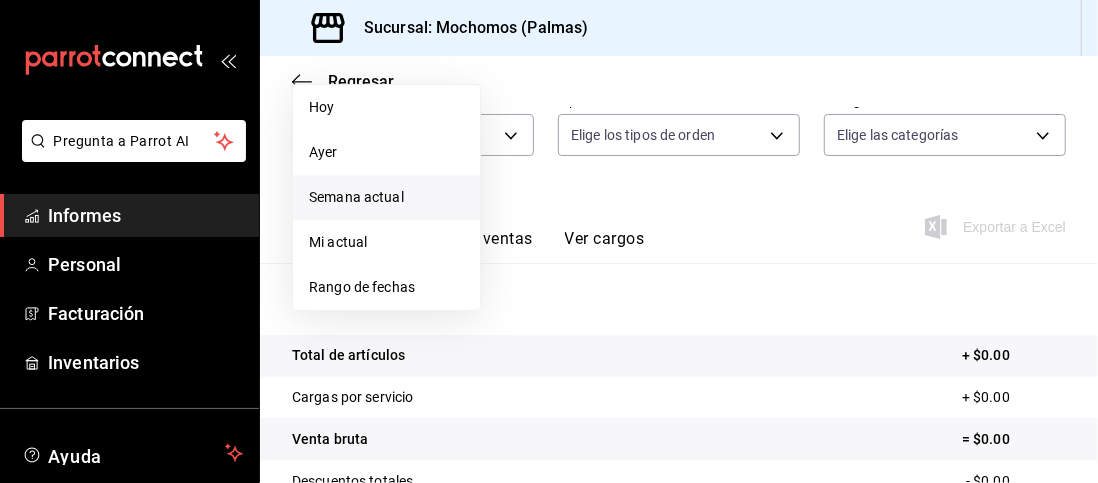 scroll, scrollTop: 204, scrollLeft: 0, axis: vertical 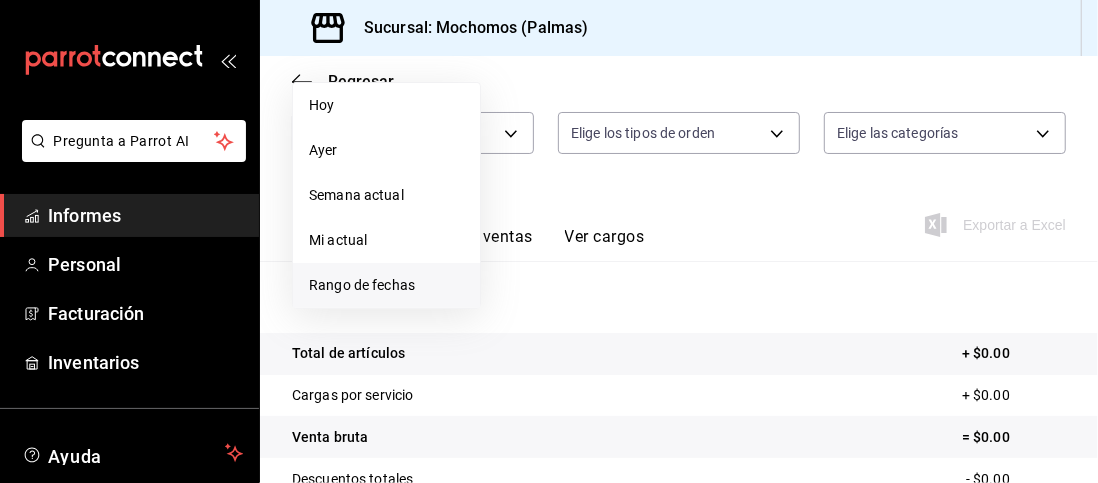 click on "Rango de fechas" at bounding box center [386, 285] 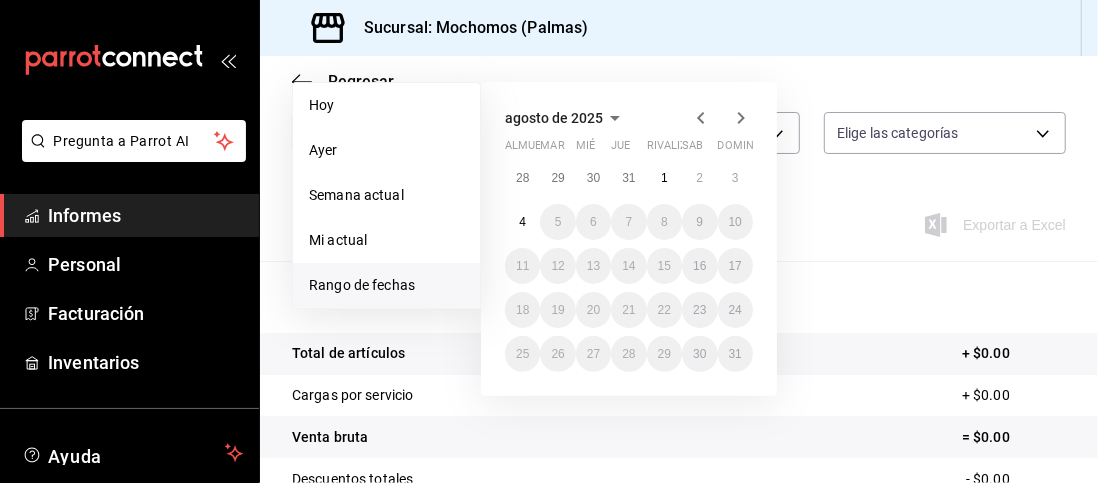 click 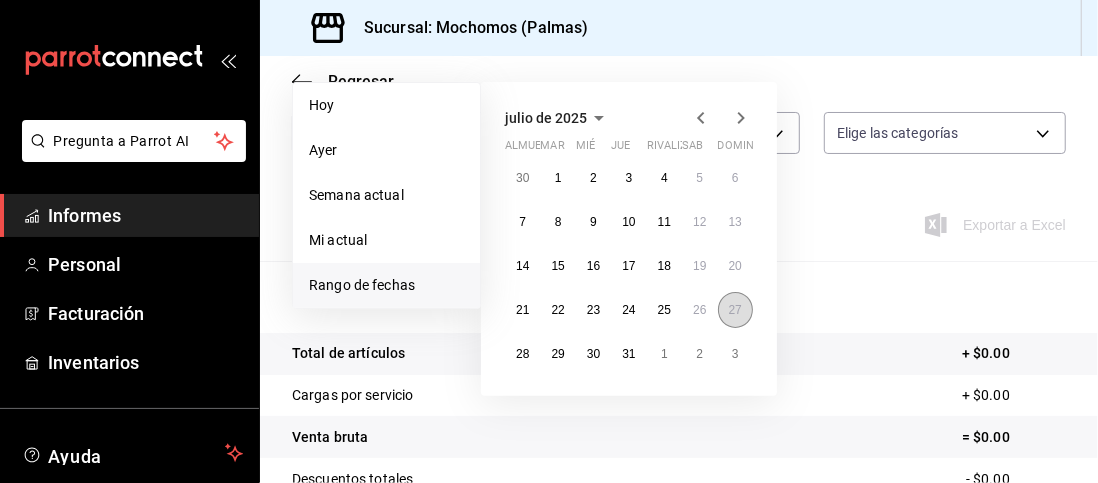 click on "27" at bounding box center [735, 310] 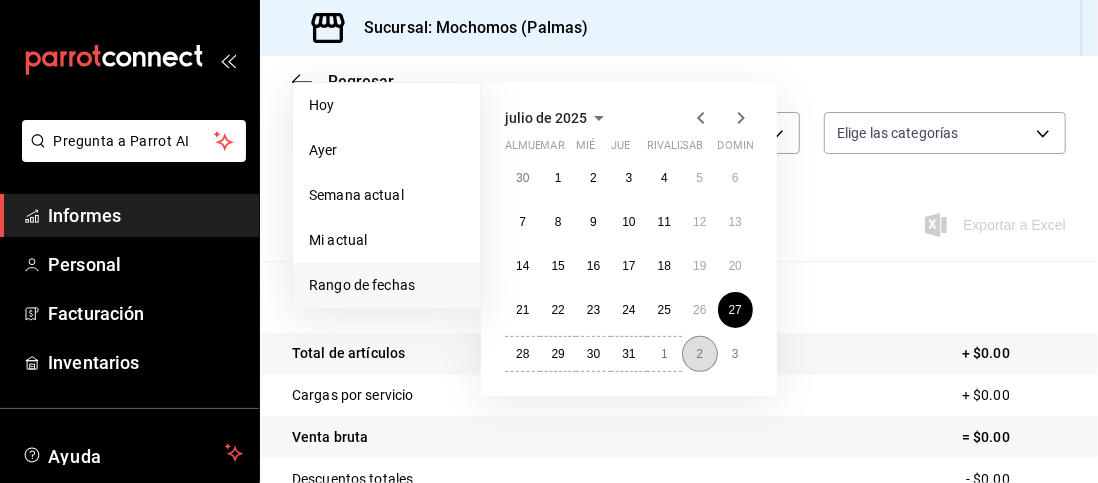 click on "2" at bounding box center [699, 354] 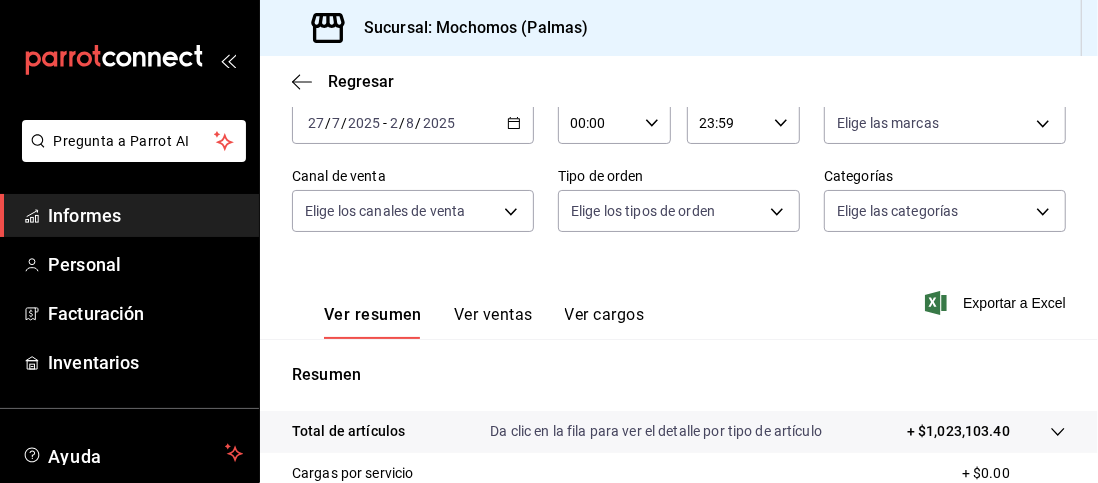 scroll, scrollTop: 146, scrollLeft: 0, axis: vertical 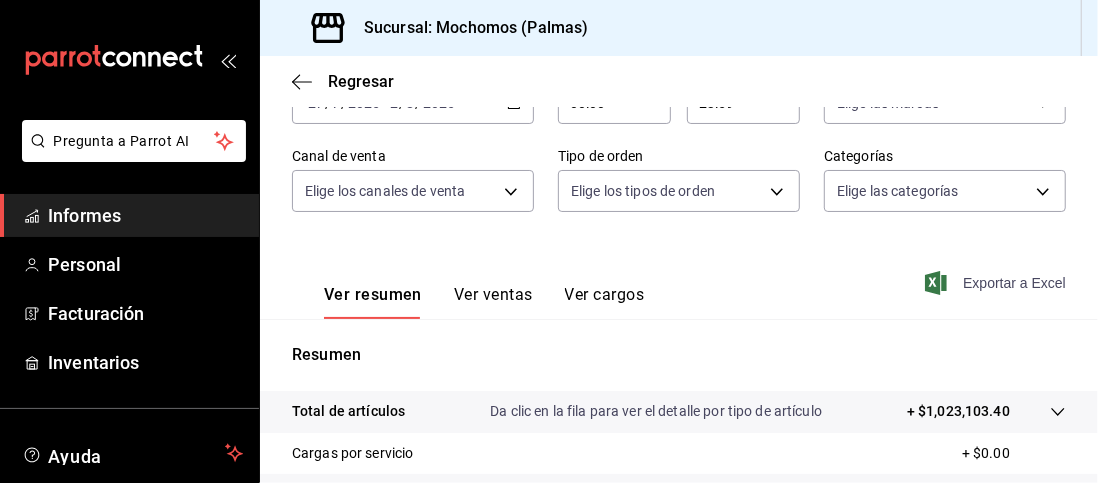 click on "Exportar a Excel" at bounding box center (1014, 283) 